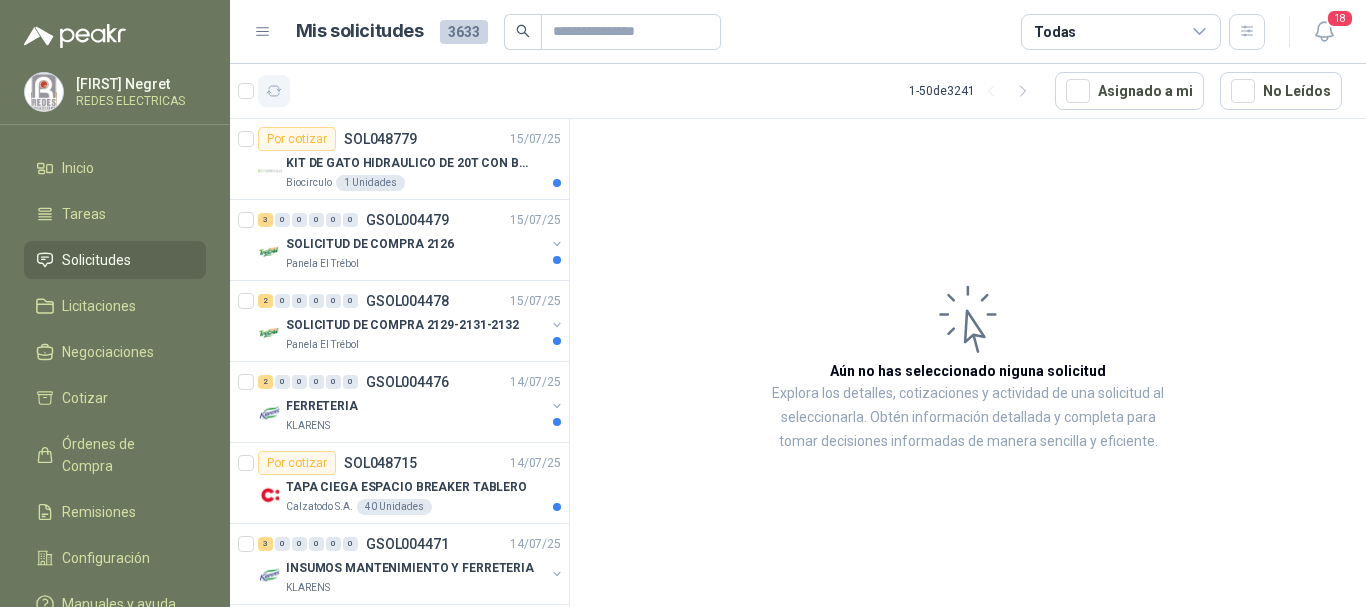 scroll, scrollTop: 0, scrollLeft: 0, axis: both 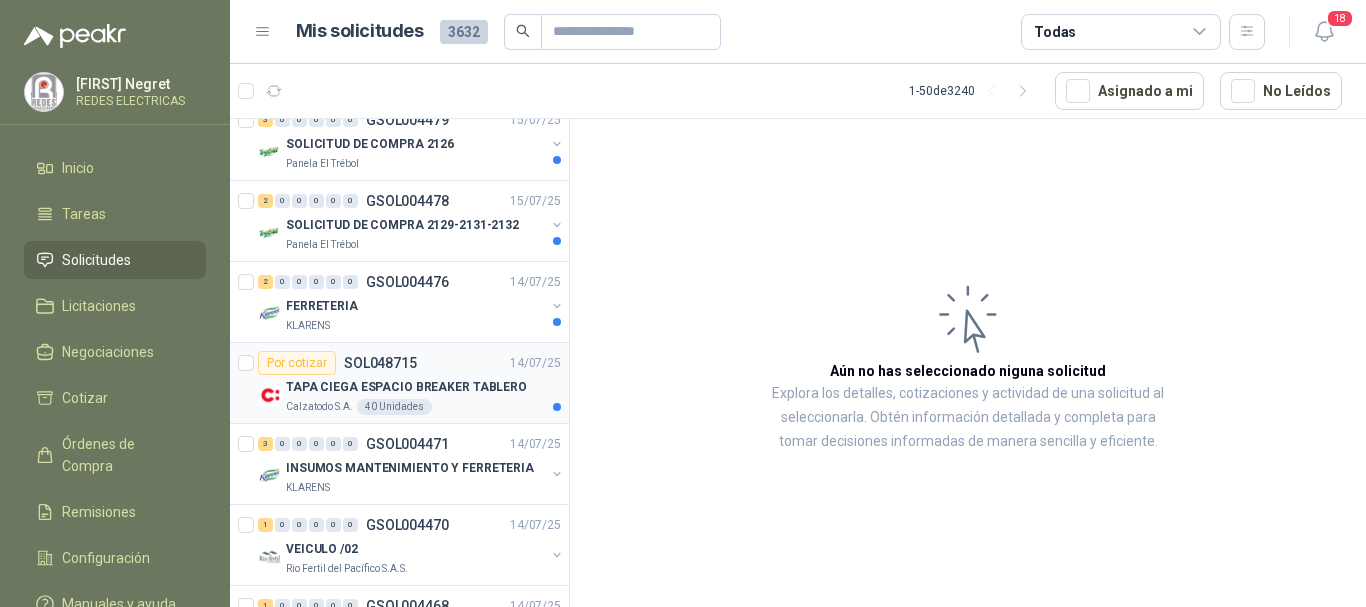 click on "TAPA CIEGA ESPACIO BREAKER TABLERO" at bounding box center [406, 387] 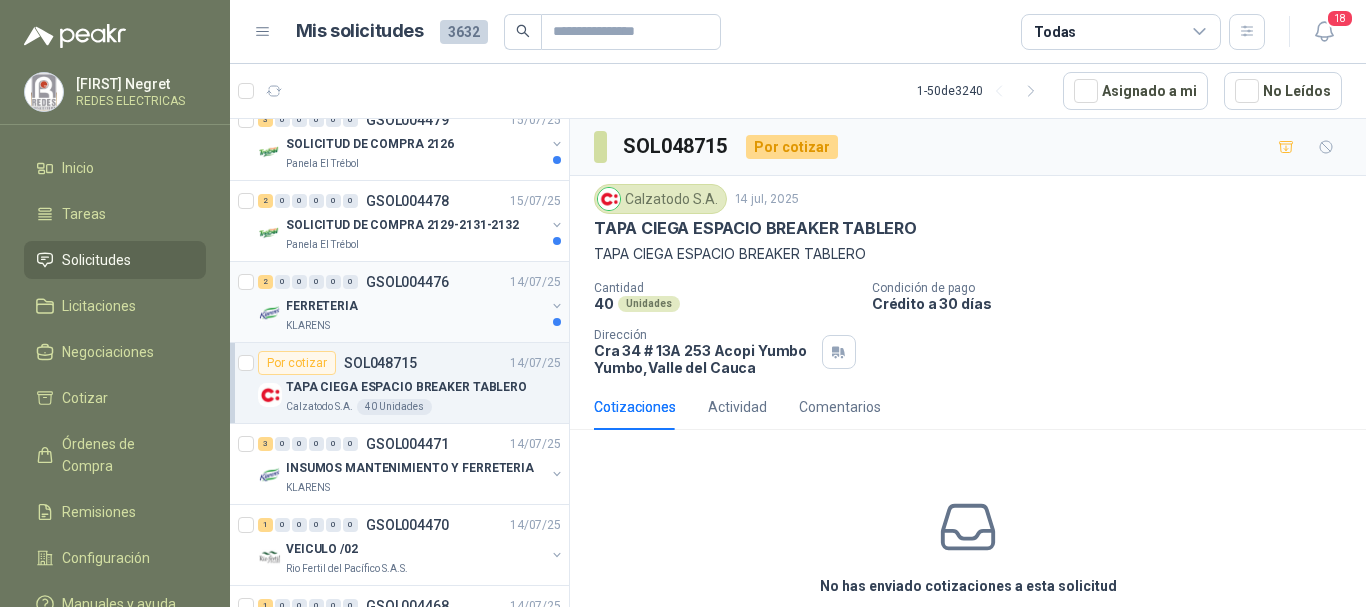 click on "KLARENS" at bounding box center [415, 326] 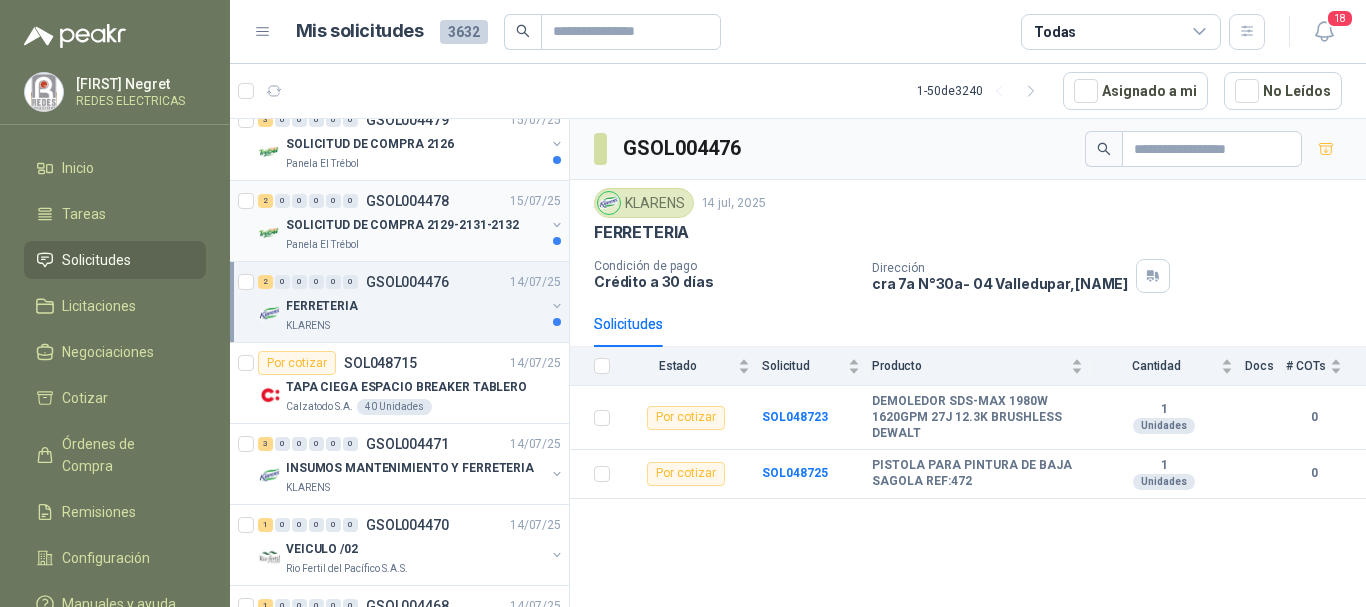 click on "2   0   0   0   0   0   GSOL004478 [DATE]   SOLICITUD DE COMPRA 2129-2131-2132 Panela El Trébol" at bounding box center (399, 221) 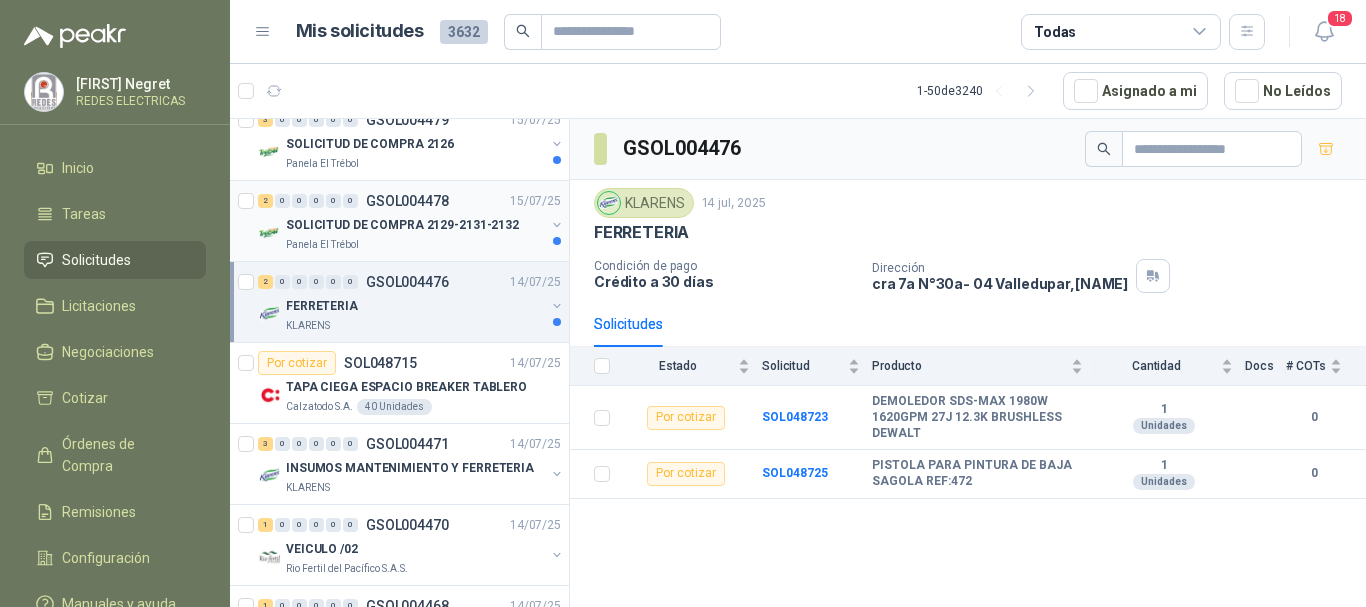 click on "Panela El Trébol" at bounding box center [415, 245] 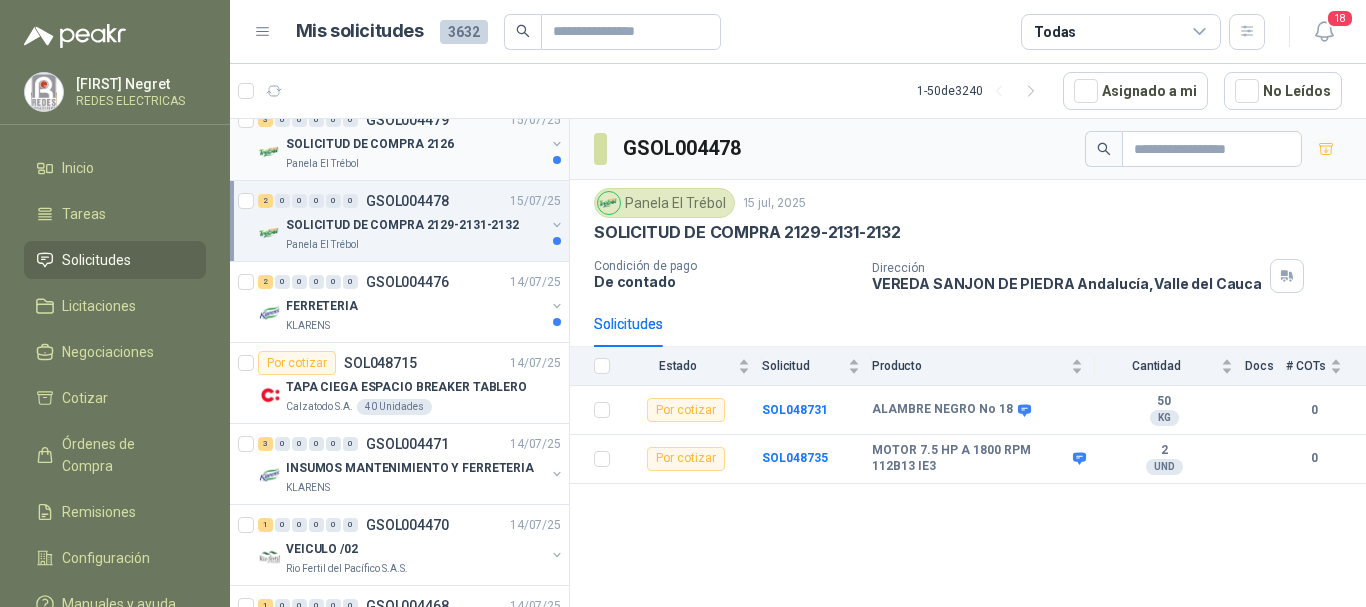 click on "SOLICITUD DE COMPRA 2126" at bounding box center (415, 144) 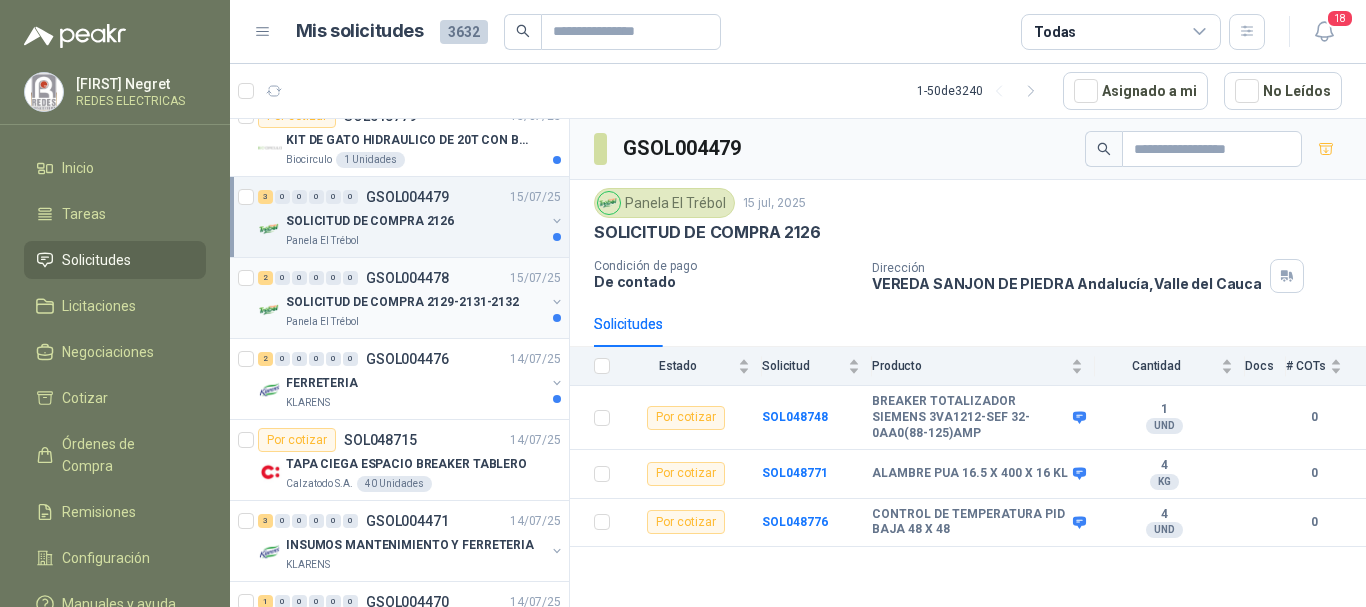scroll, scrollTop: 0, scrollLeft: 0, axis: both 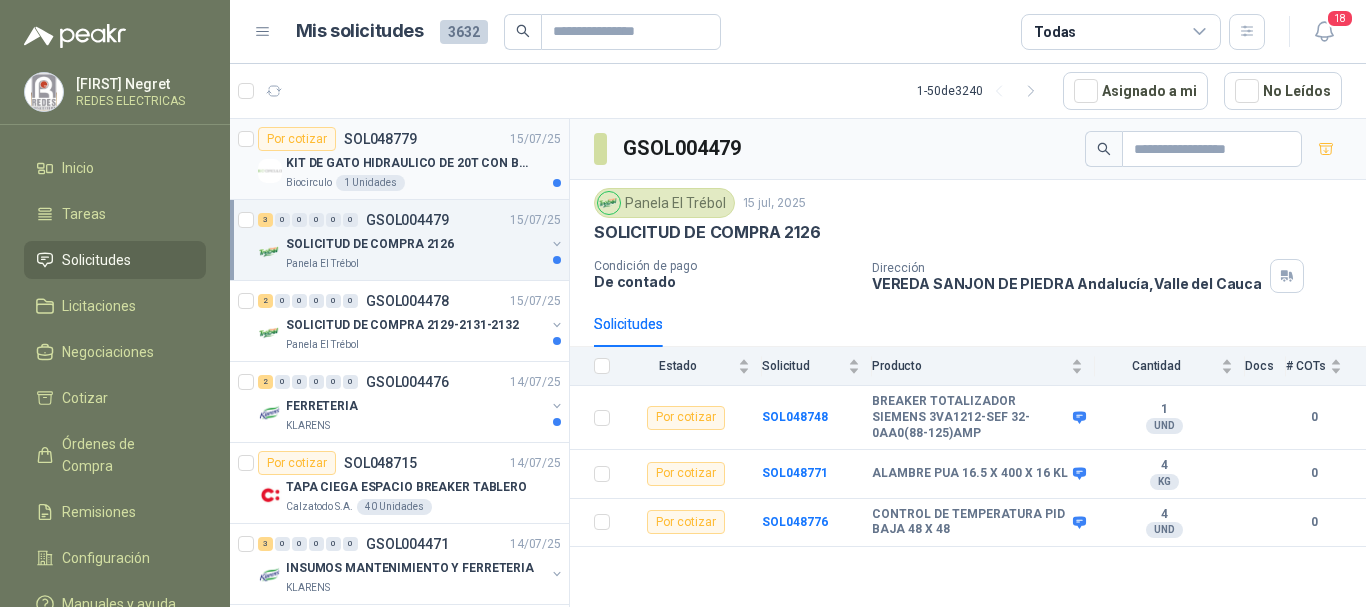 click on "KIT DE GATO  HIDRAULICO DE 20T CON BOMBA MANUAL" at bounding box center [410, 163] 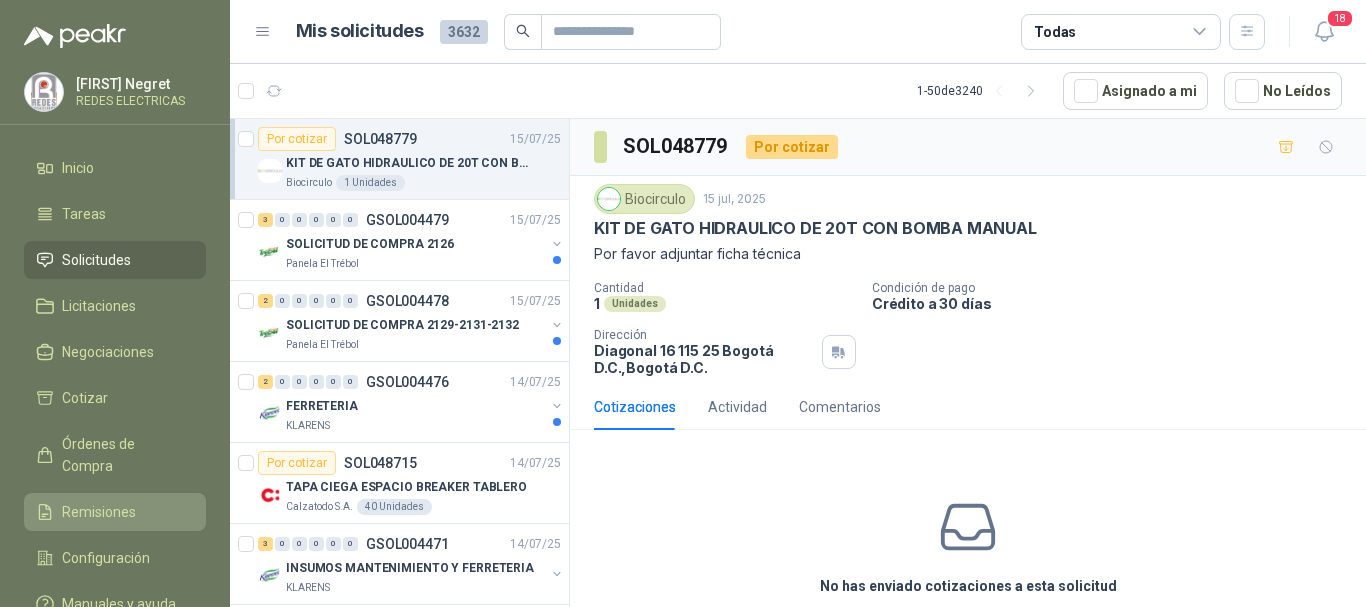 click on "Remisiones" at bounding box center [99, 512] 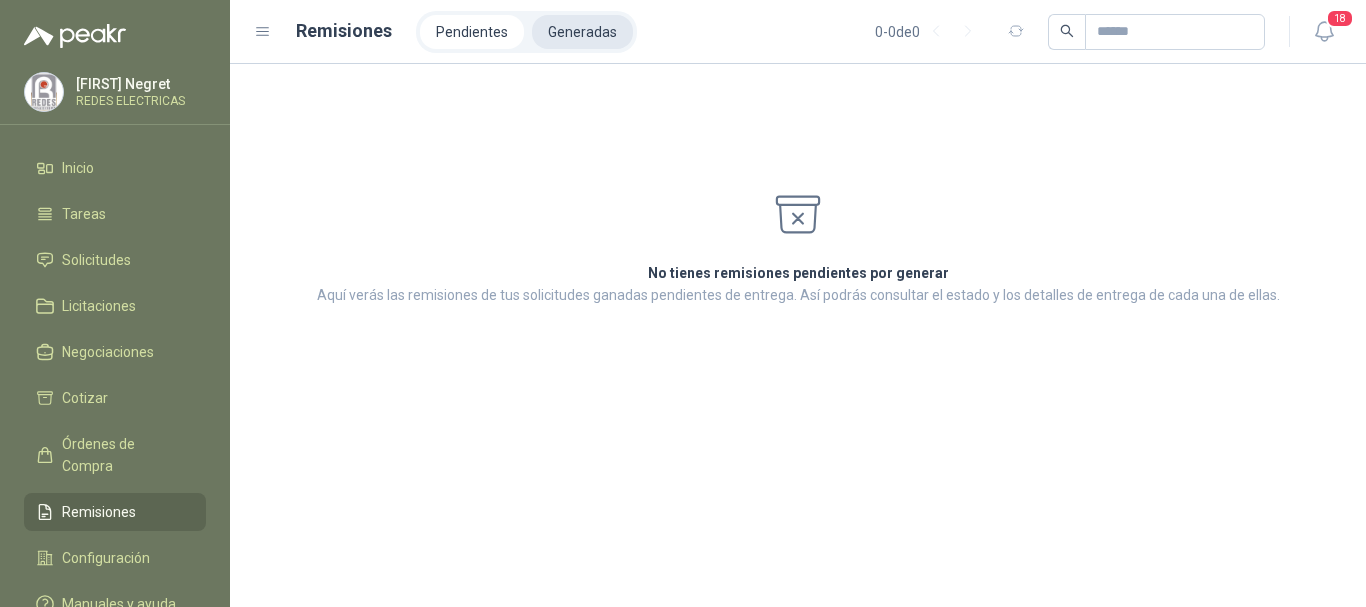 click on "Generadas" at bounding box center [582, 32] 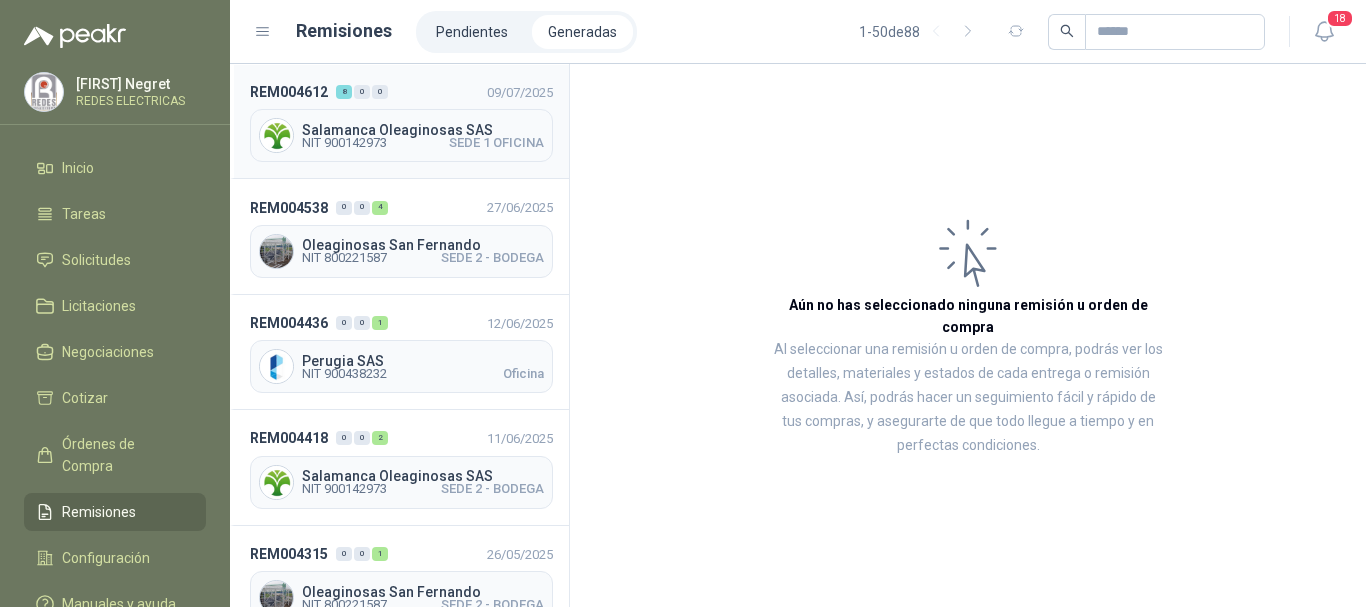 click on "Salamanca Oleaginosas SAS" at bounding box center (423, 130) 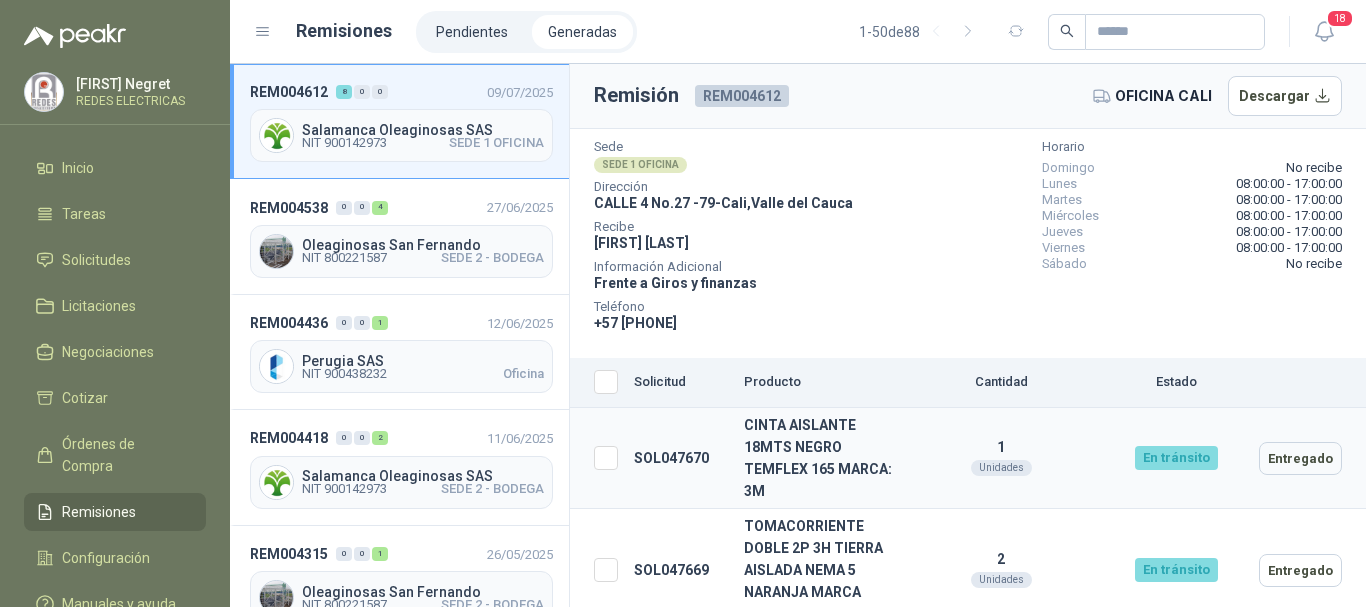 scroll, scrollTop: 200, scrollLeft: 0, axis: vertical 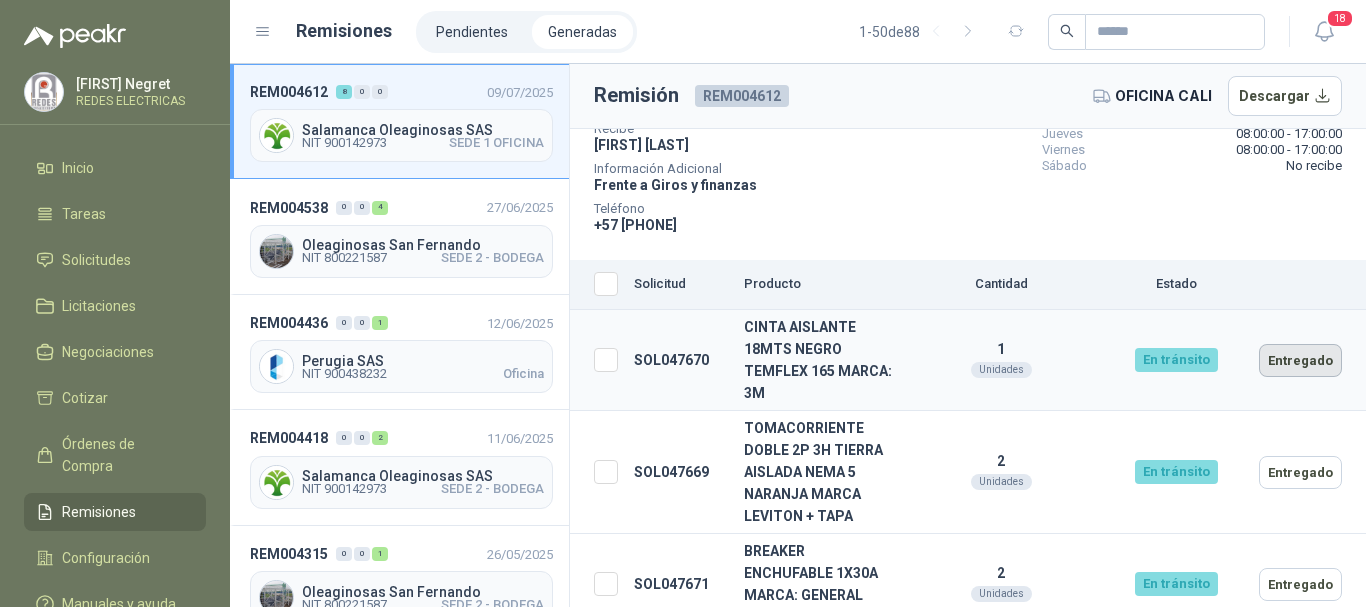 click on "Entregado" at bounding box center (1300, 360) 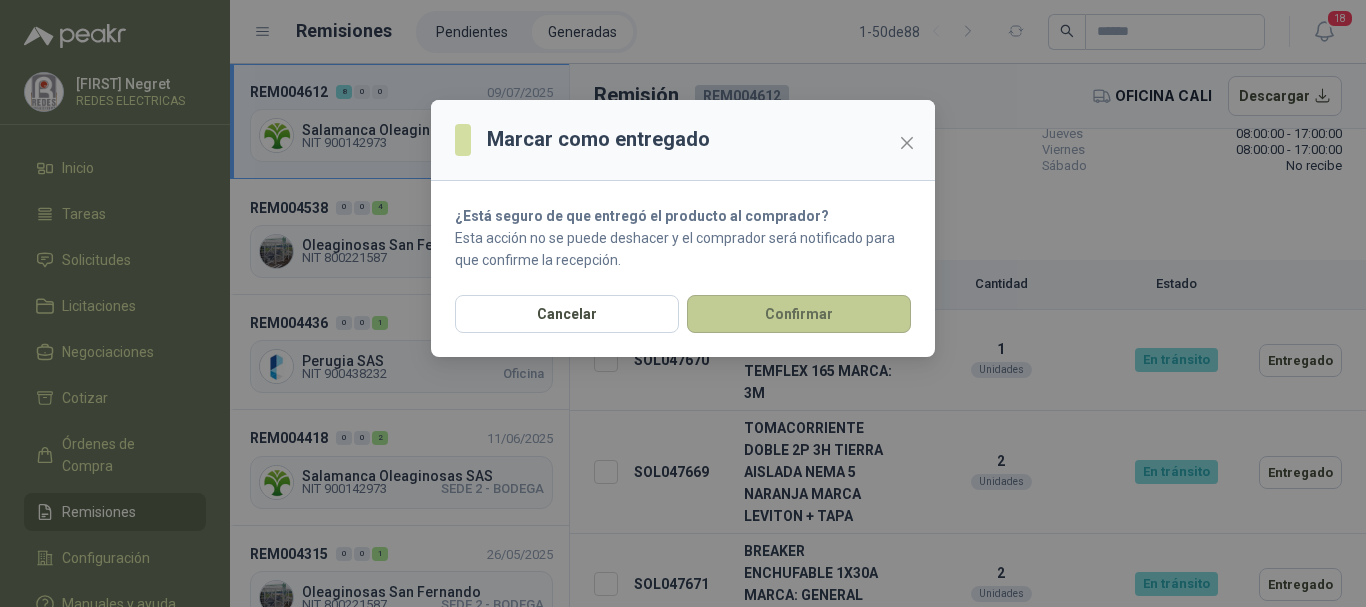 click on "Confirmar" at bounding box center (799, 314) 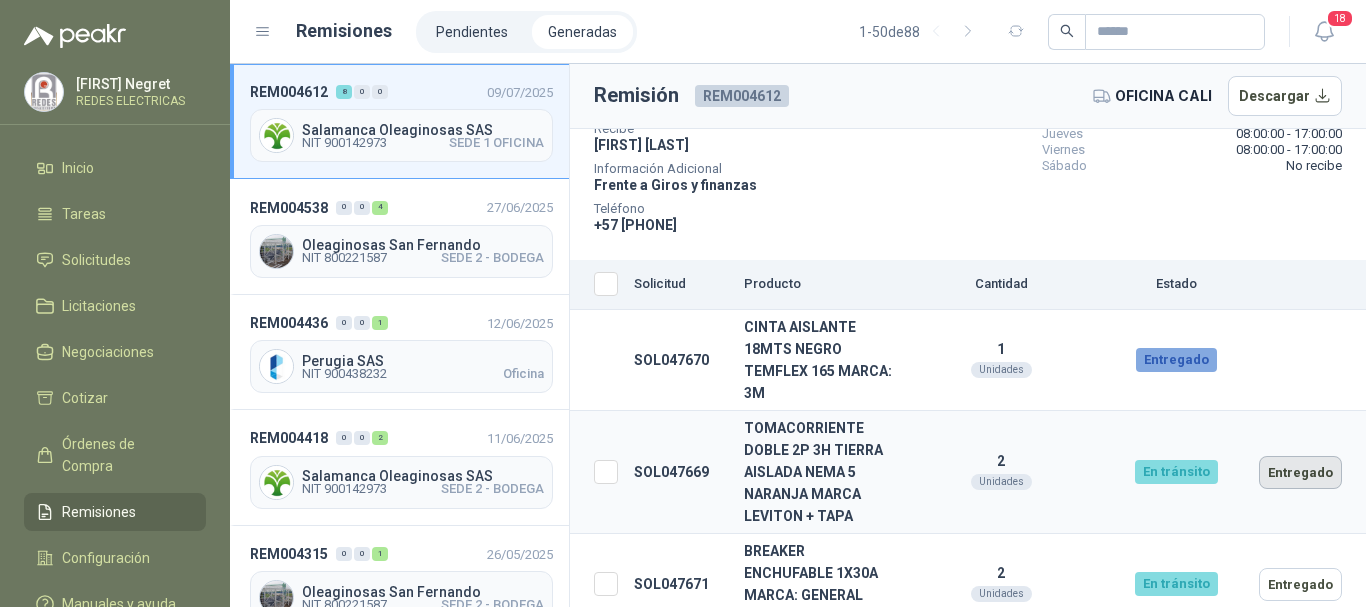 click on "Entregado" at bounding box center (1300, 472) 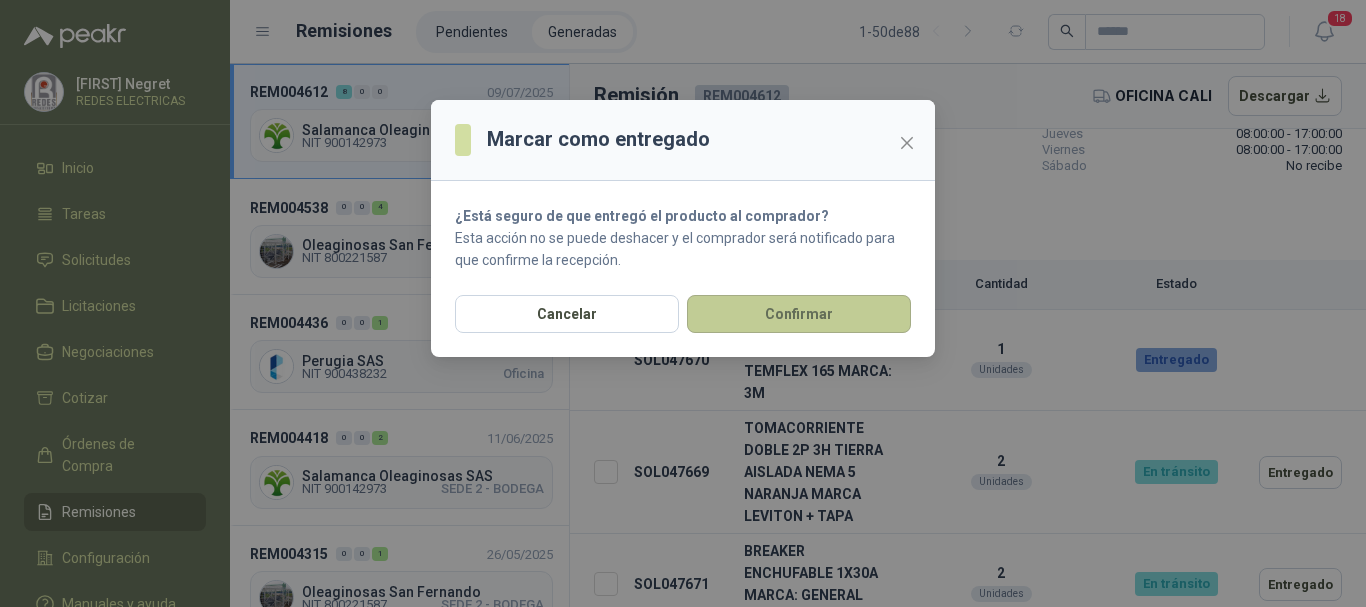 click on "Confirmar" at bounding box center [799, 314] 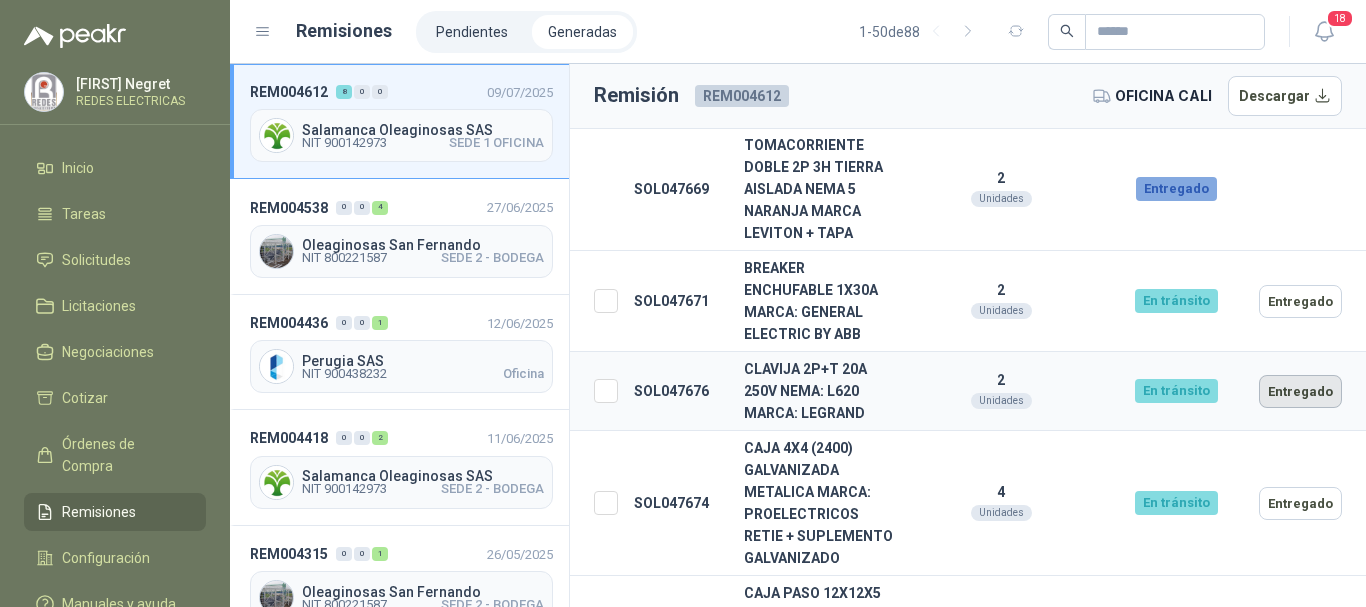 scroll, scrollTop: 600, scrollLeft: 0, axis: vertical 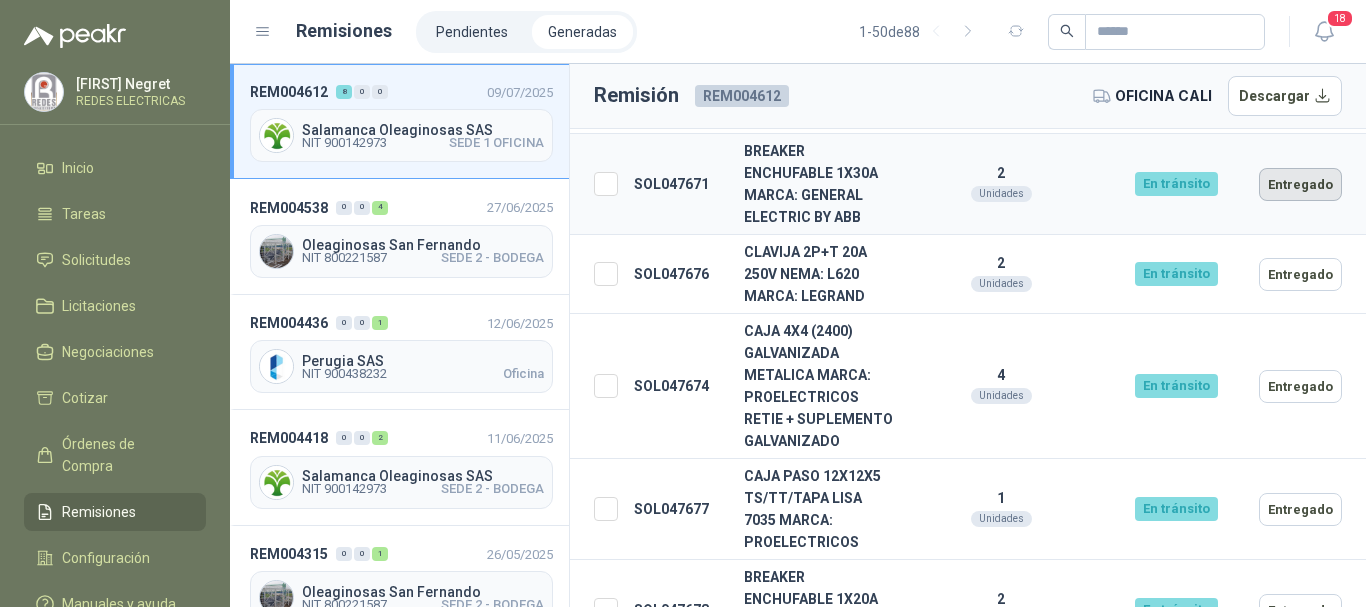 click on "Entregado" at bounding box center [1300, 184] 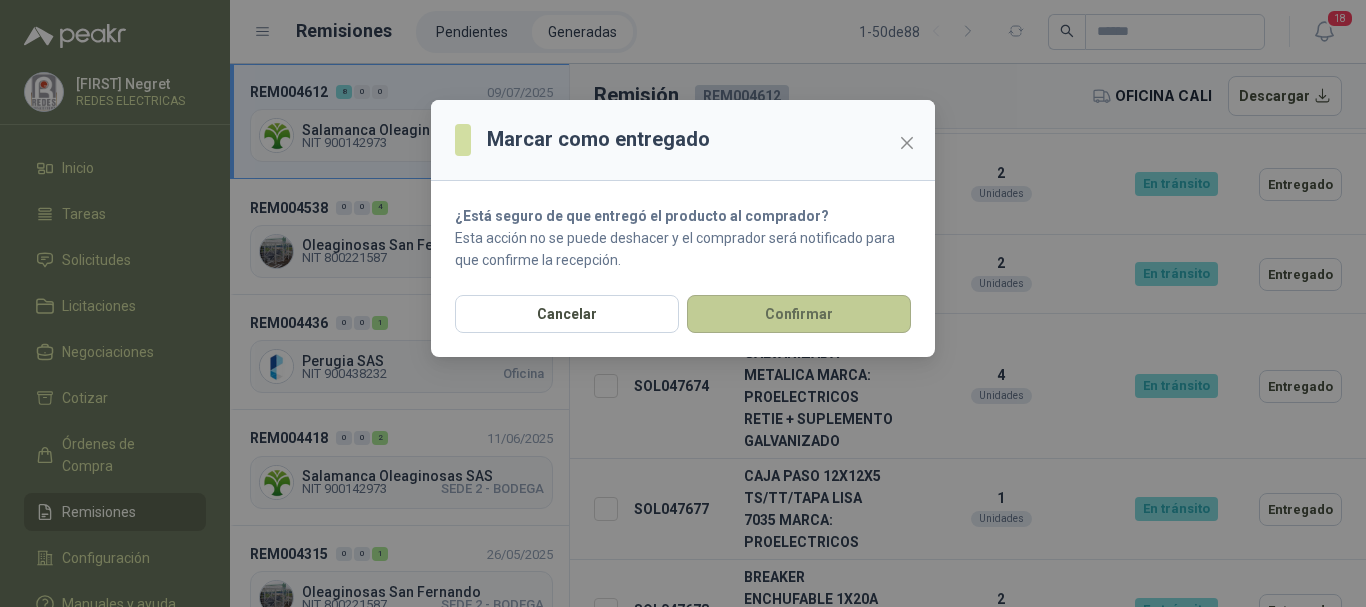 click on "Confirmar" at bounding box center [799, 314] 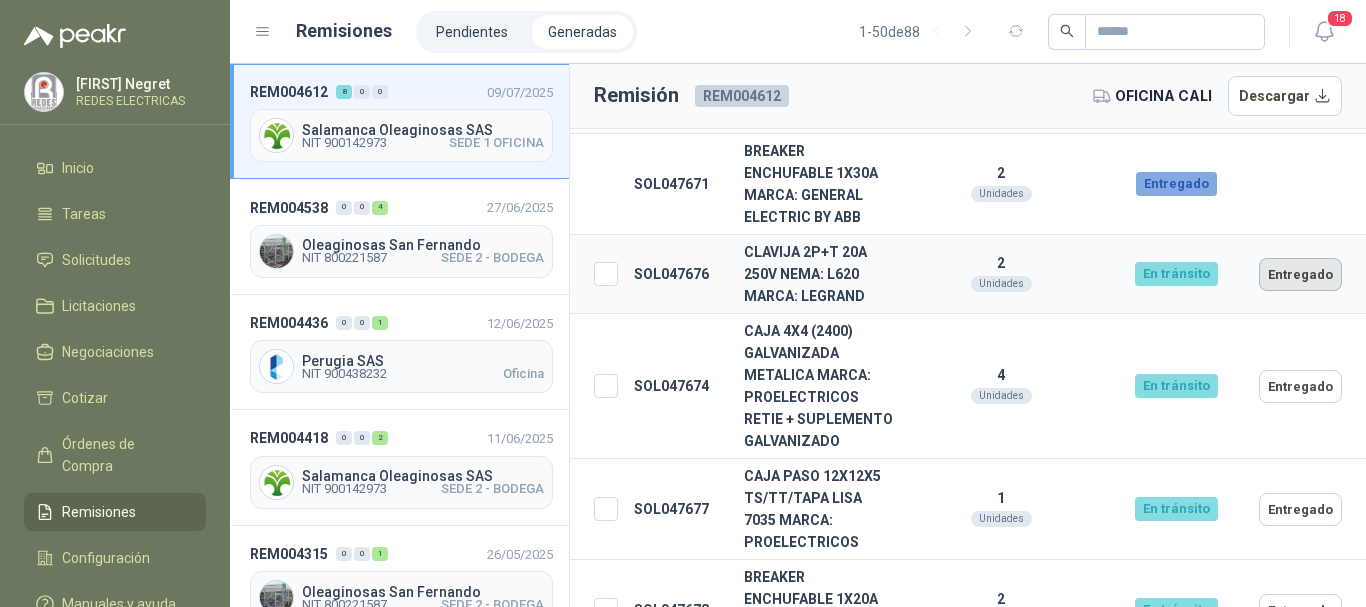 click on "Entregado" at bounding box center (1300, 274) 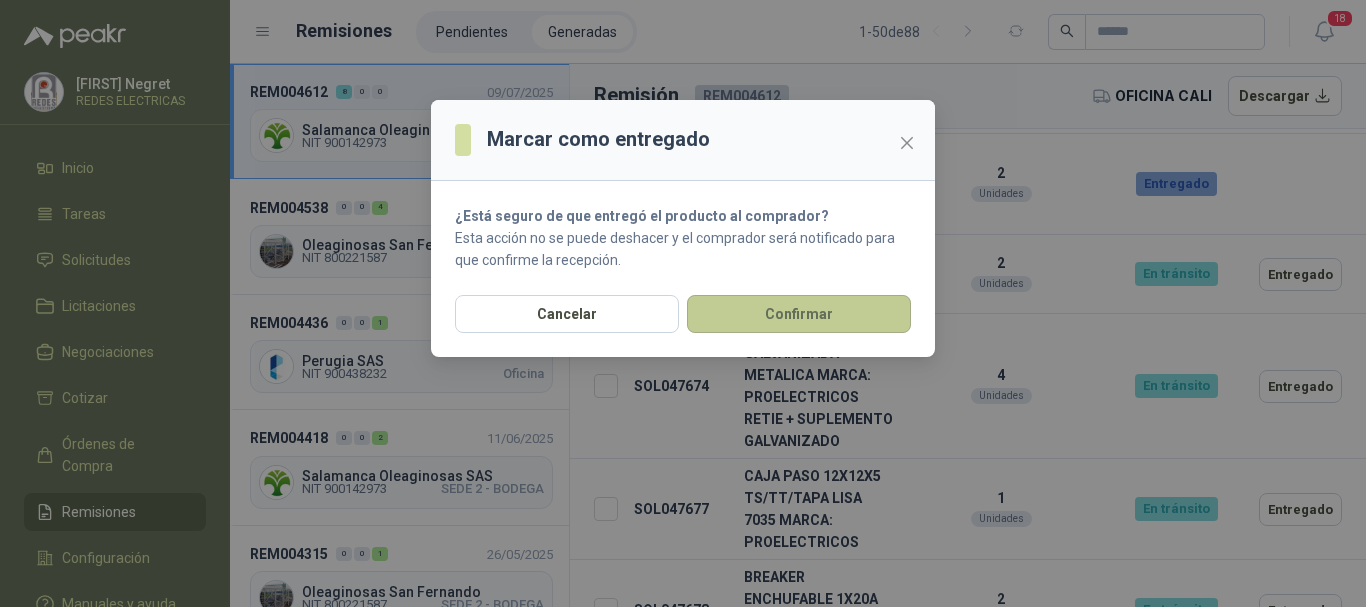 click on "Confirmar" at bounding box center [799, 314] 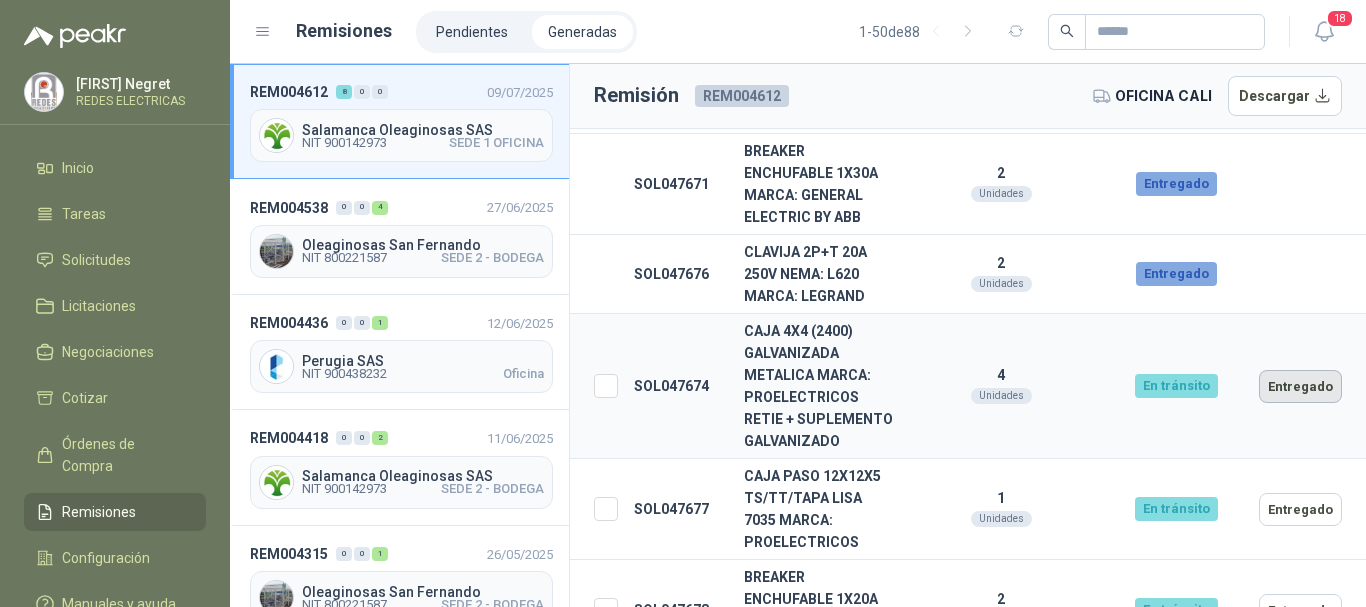 click on "Entregado" at bounding box center (1300, 386) 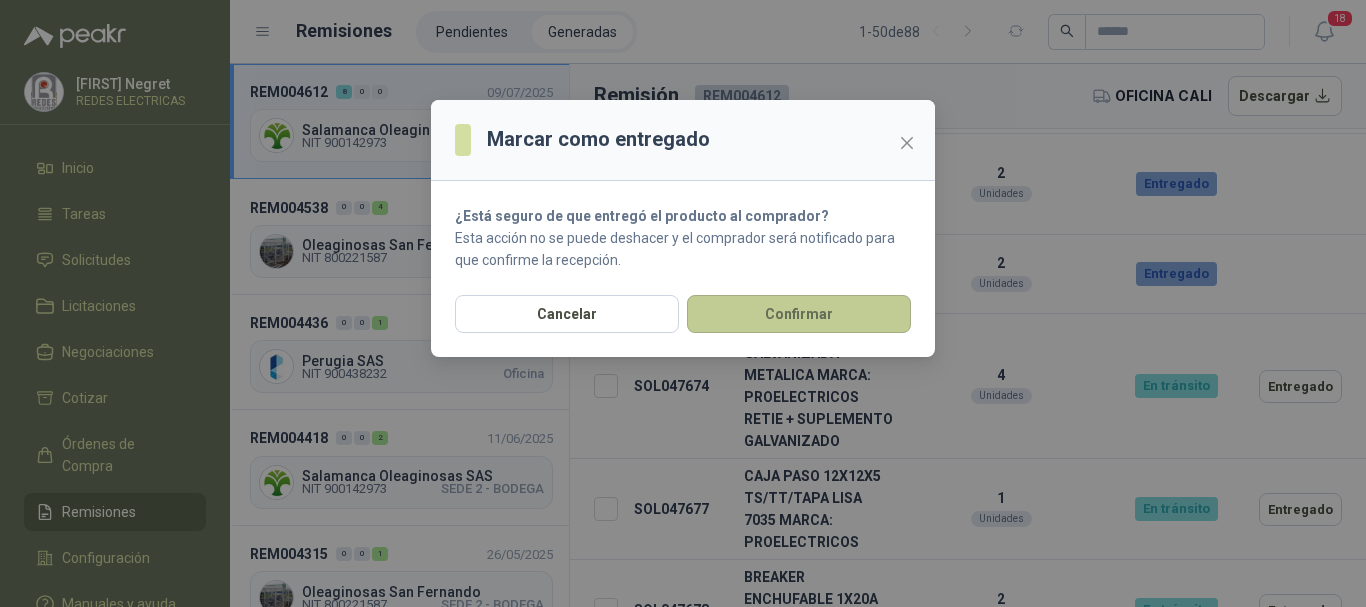 click on "Confirmar" at bounding box center (799, 314) 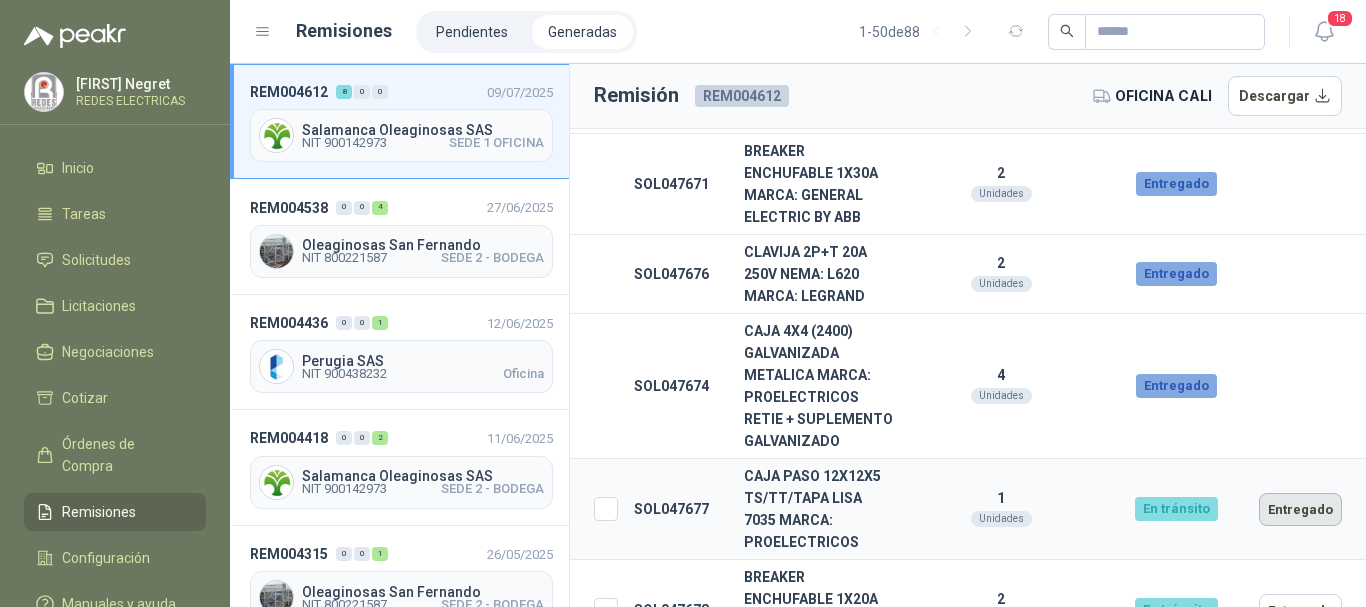 click on "Entregado" at bounding box center (1300, 509) 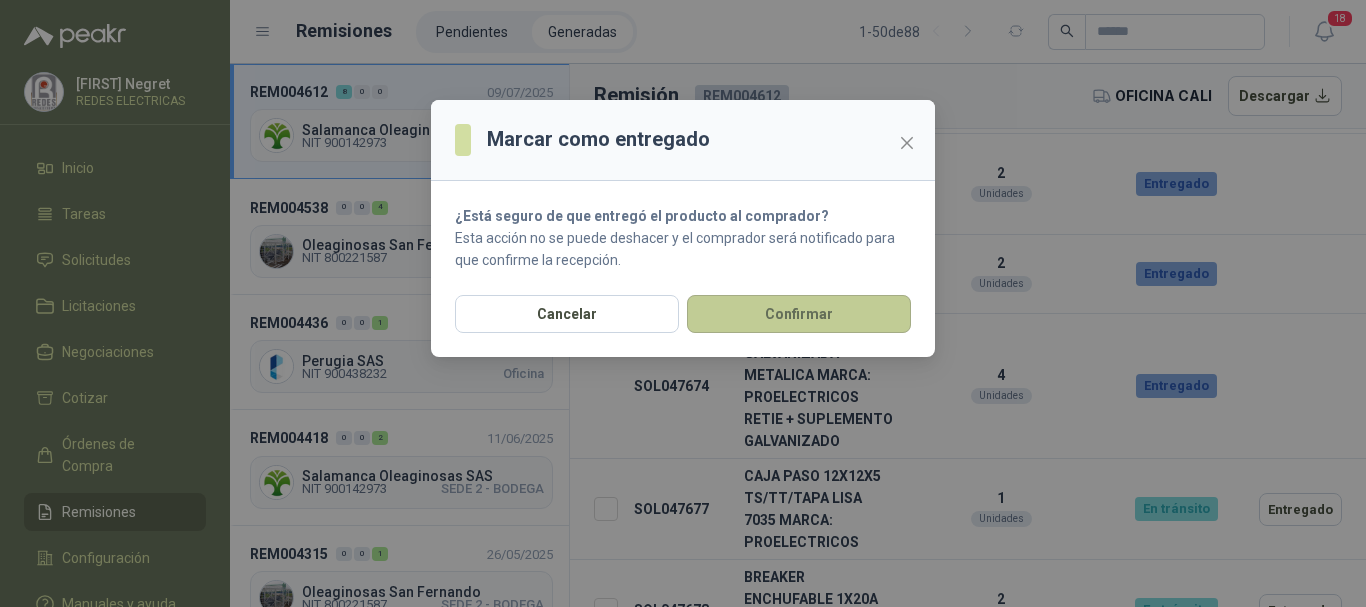 click on "Confirmar" at bounding box center (799, 314) 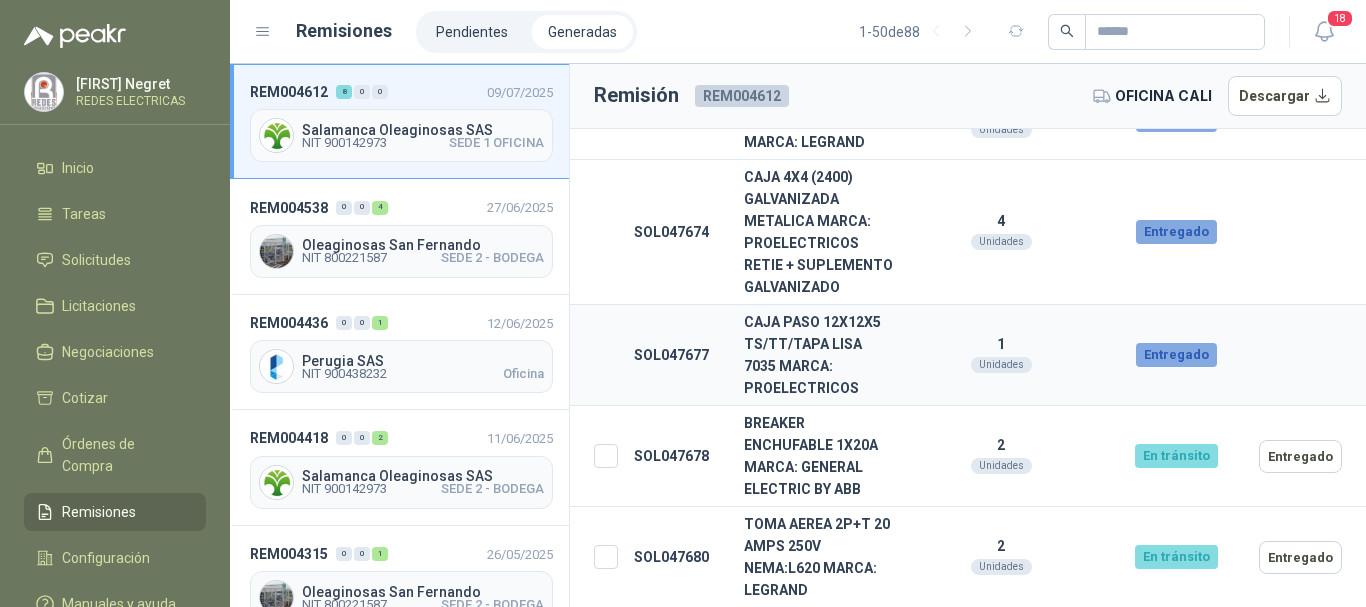 scroll, scrollTop: 776, scrollLeft: 0, axis: vertical 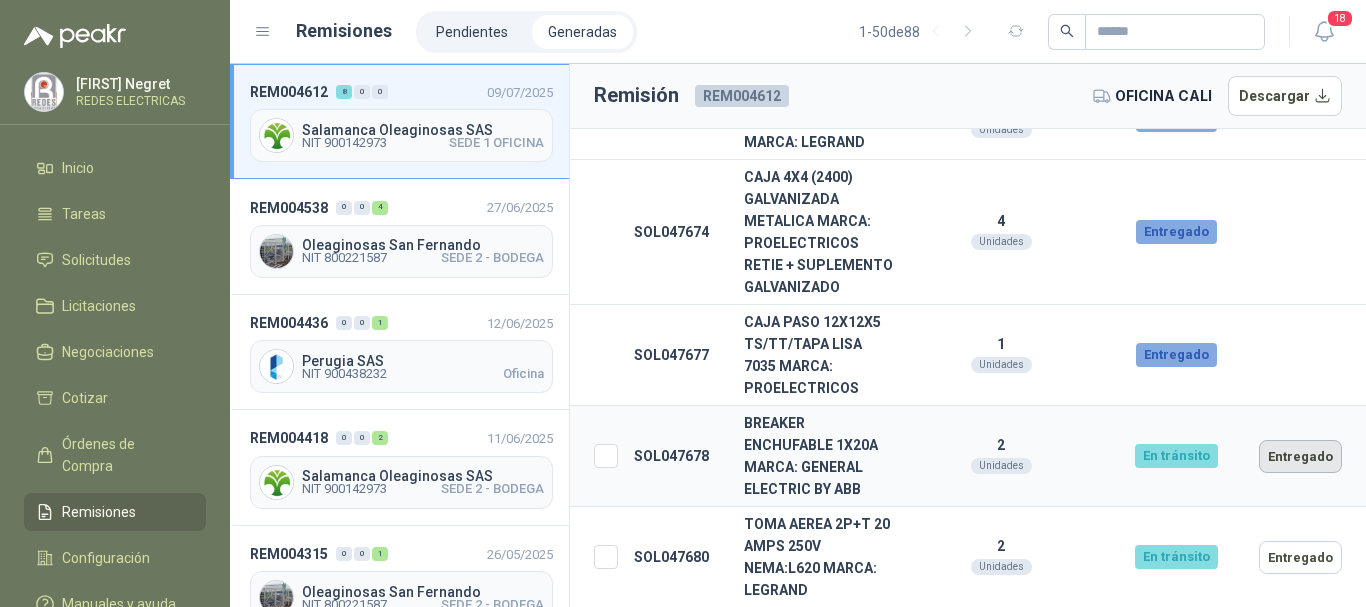 click on "Entregado" at bounding box center (1300, 456) 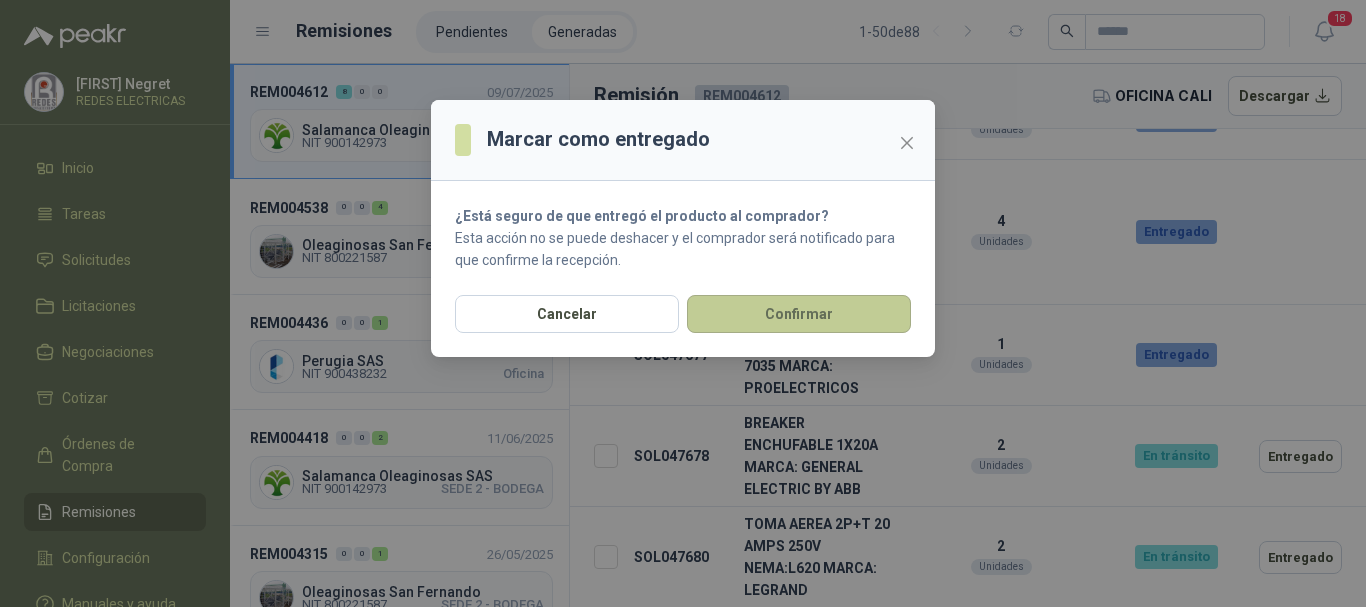 click on "Confirmar" at bounding box center [799, 314] 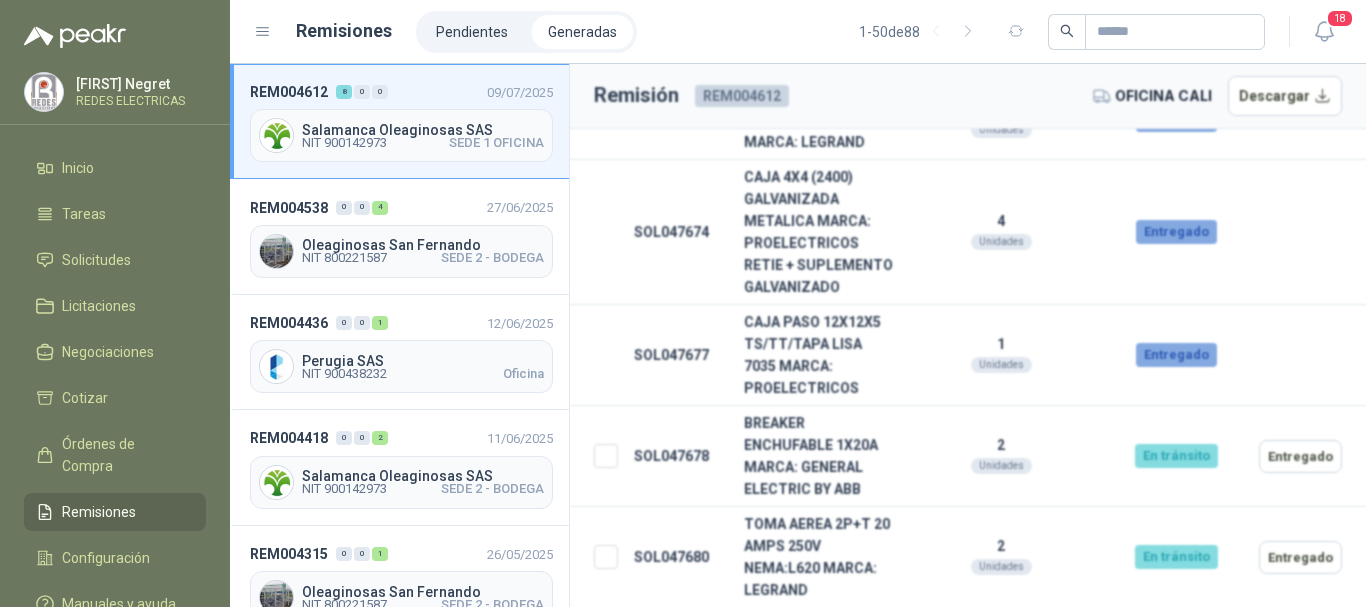 click on "Entregado" at bounding box center [1300, 557] 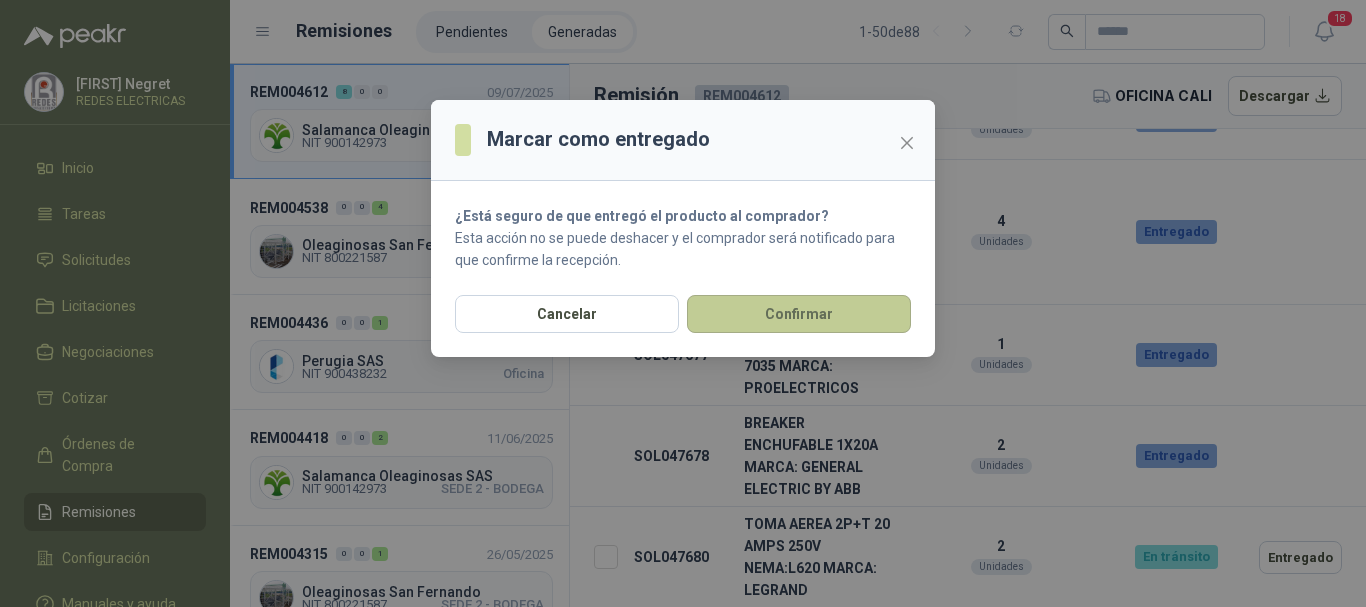 drag, startPoint x: 852, startPoint y: 342, endPoint x: 836, endPoint y: 318, distance: 28.84441 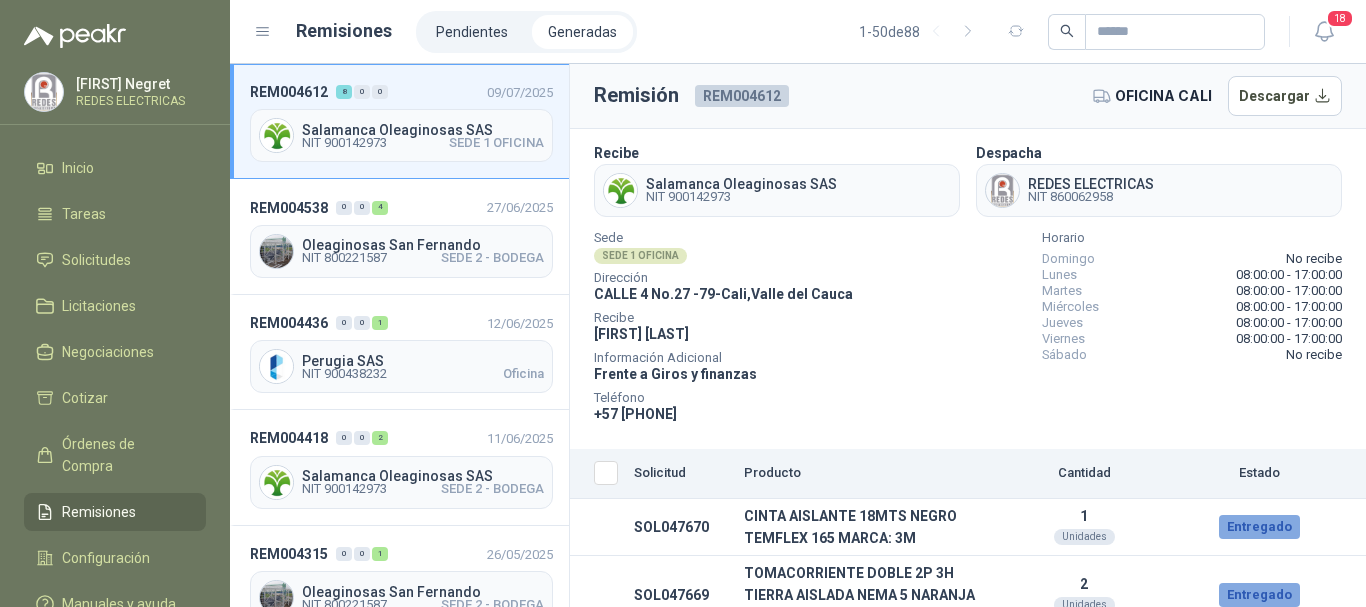 scroll, scrollTop: 0, scrollLeft: 0, axis: both 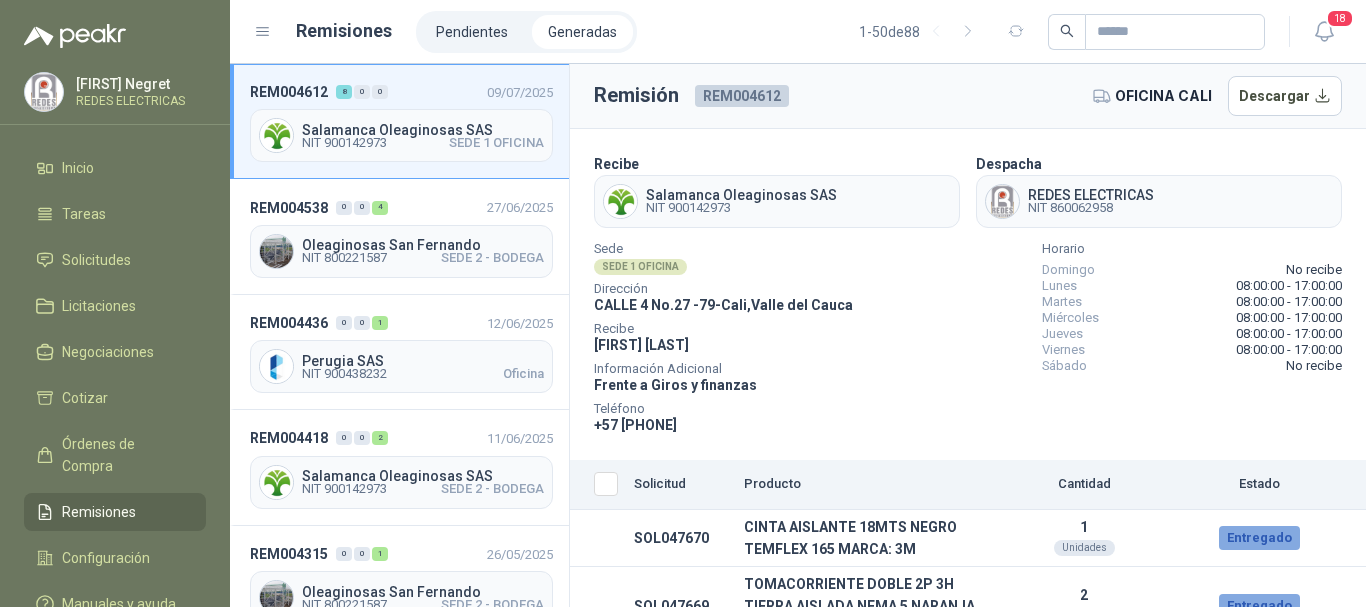 click on "SEDE 1 OFICINA" at bounding box center (496, 143) 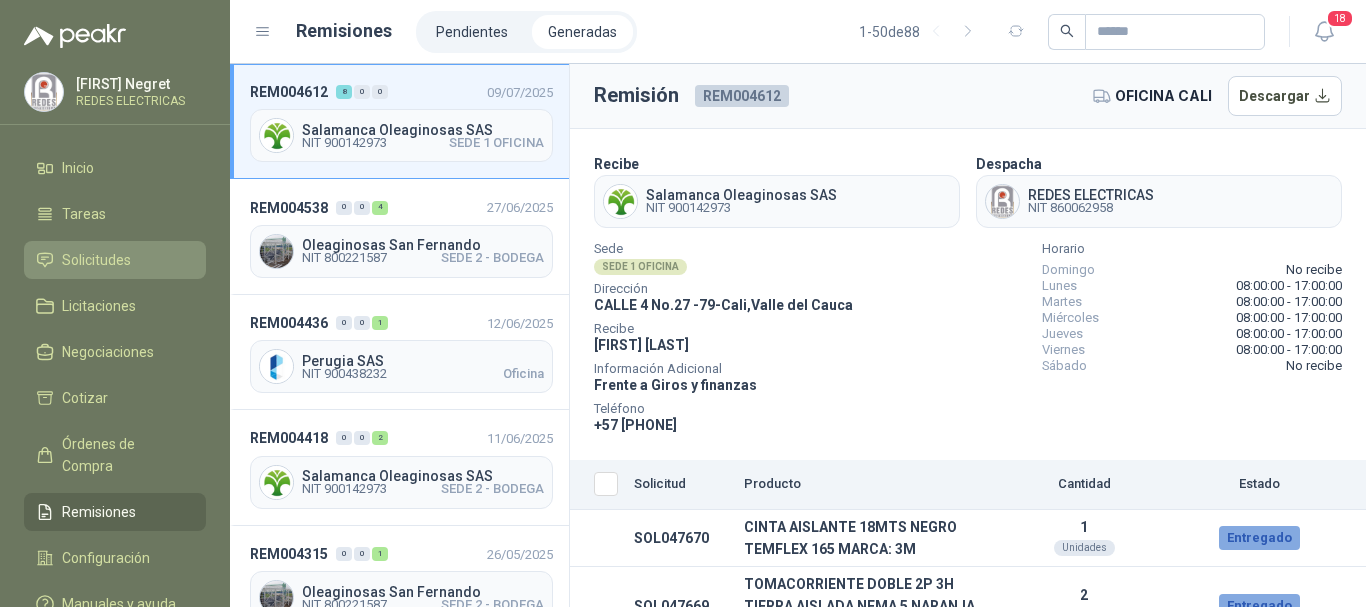 click on "Solicitudes" at bounding box center [96, 260] 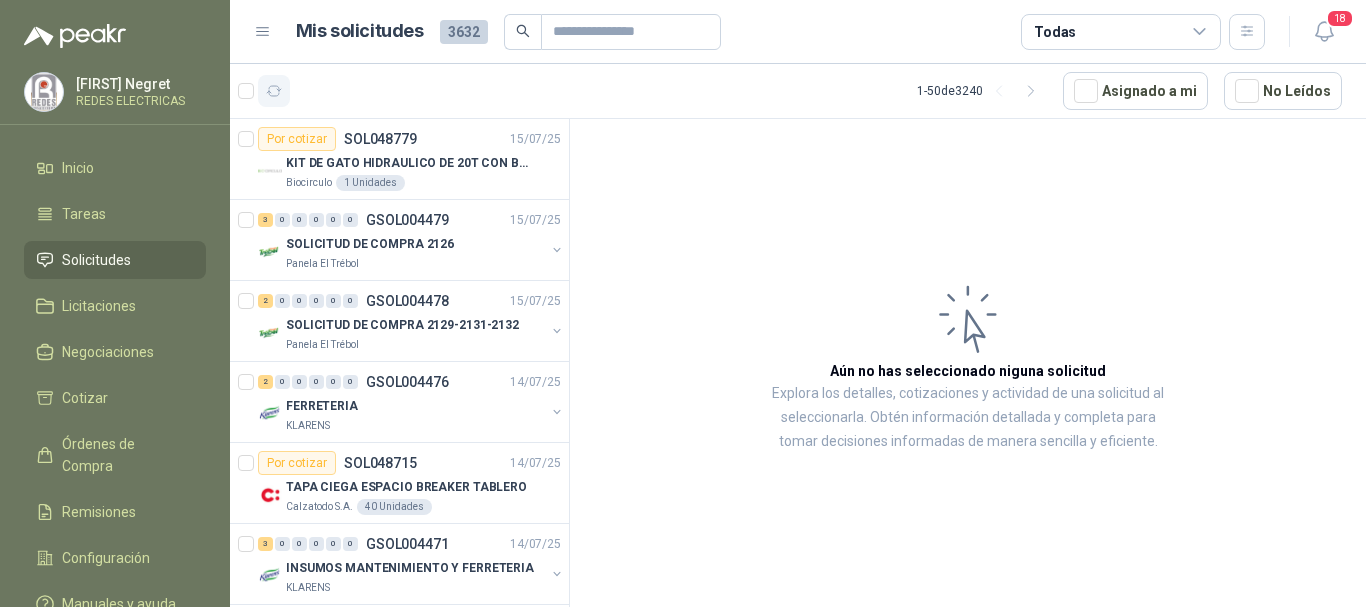 click at bounding box center [274, 91] 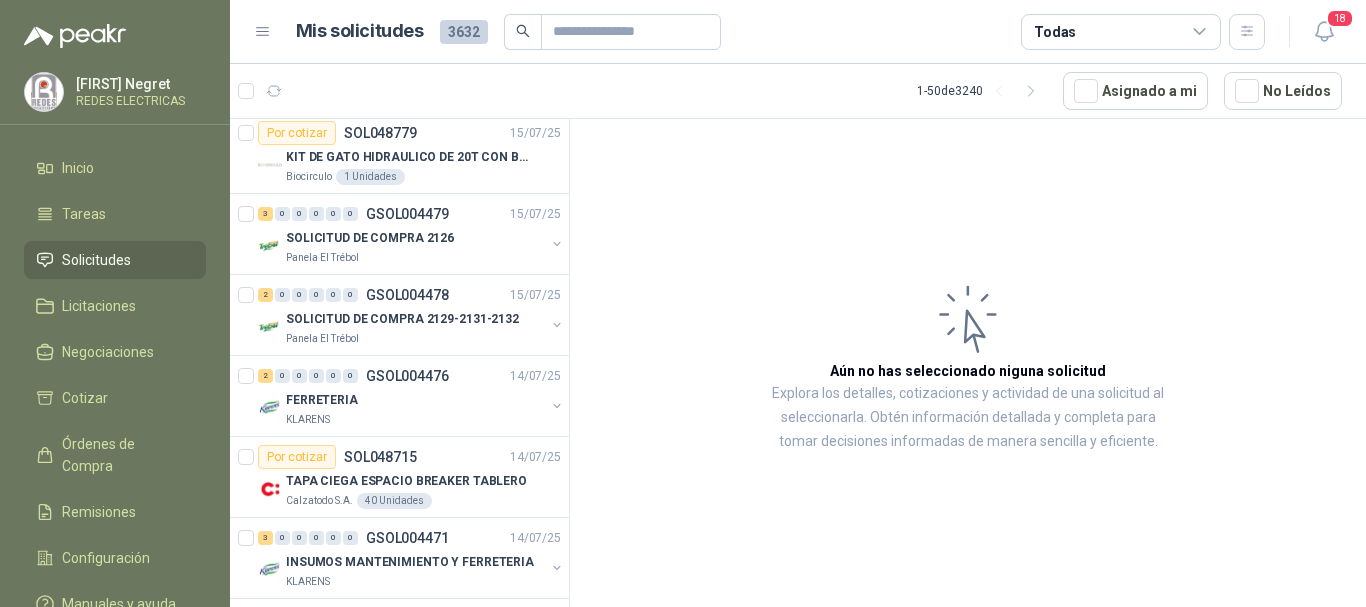 scroll, scrollTop: 0, scrollLeft: 0, axis: both 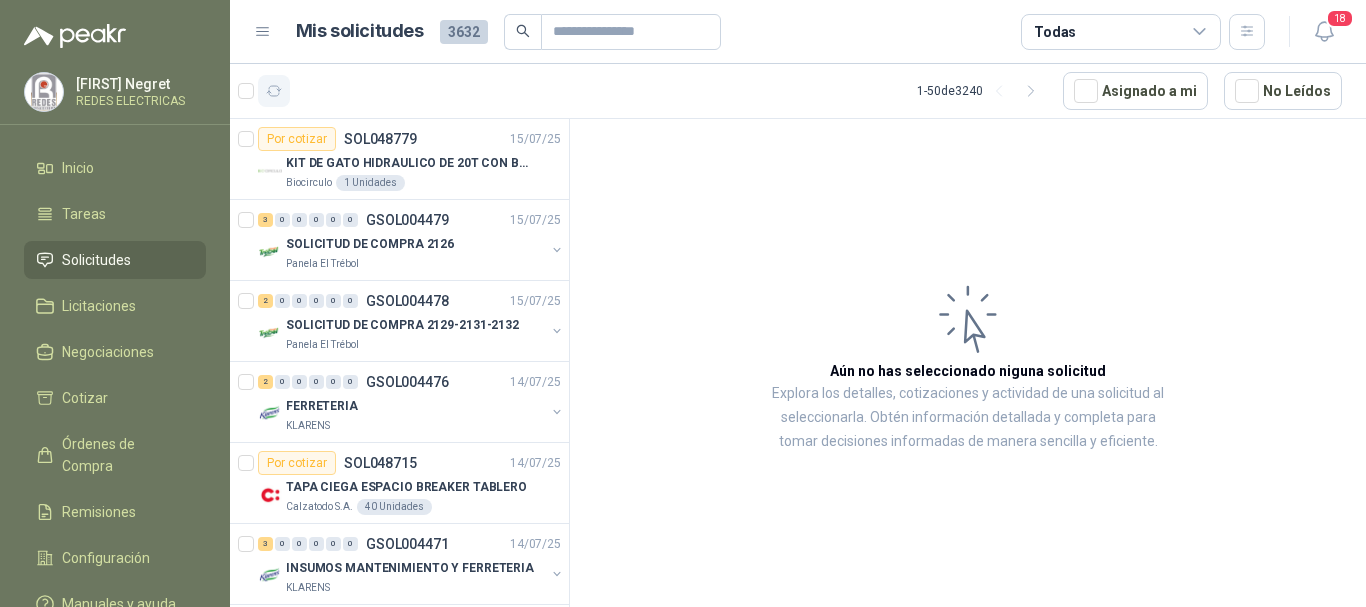 click 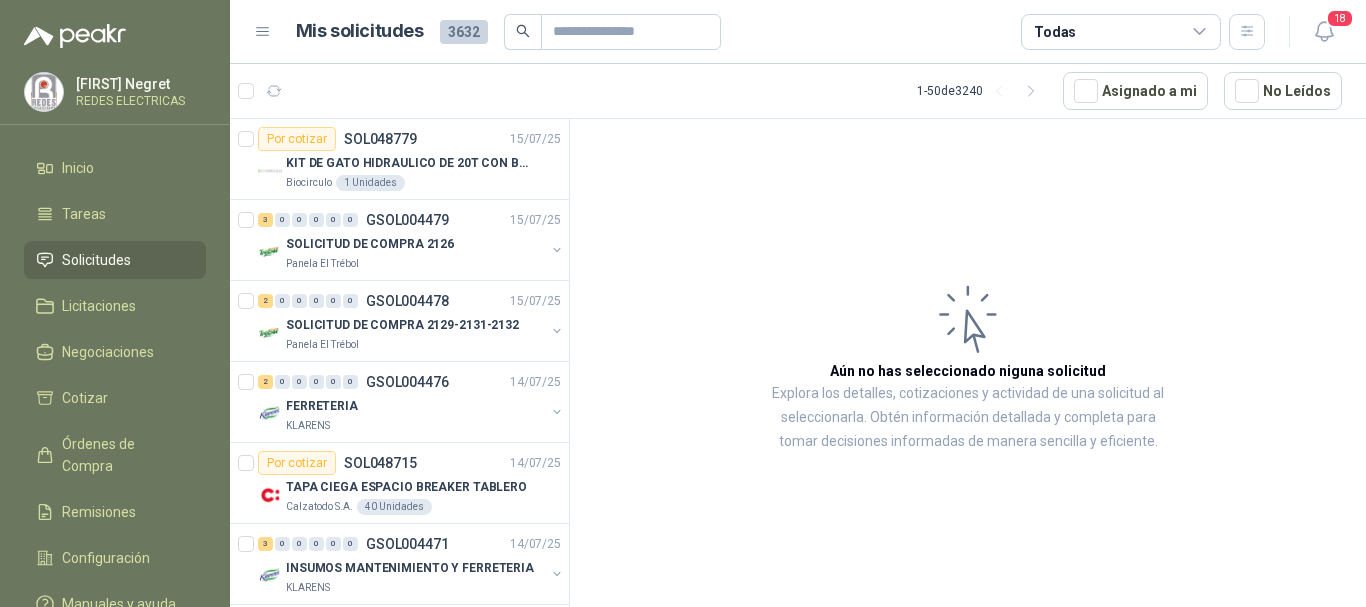 click on "Solicitudes" at bounding box center (96, 260) 